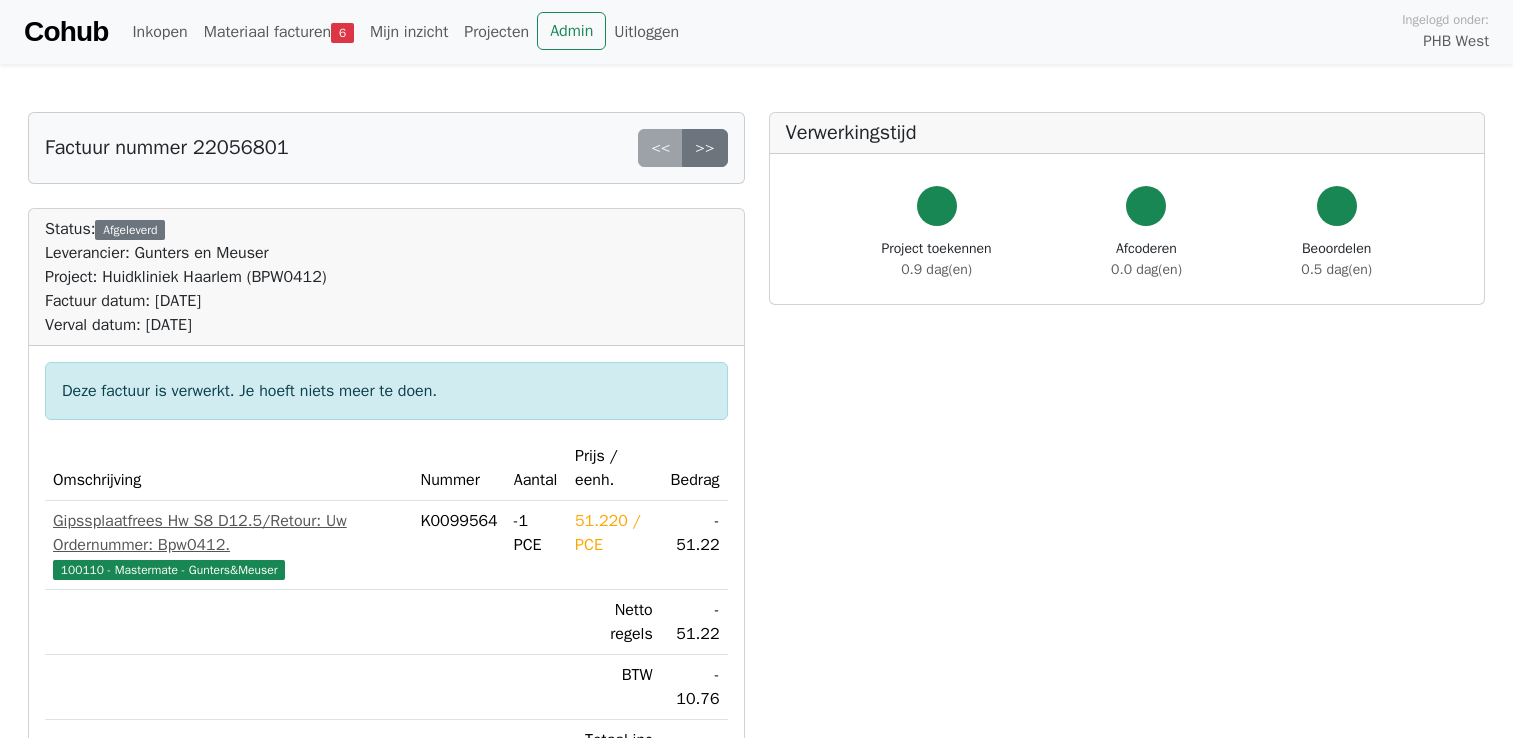 scroll, scrollTop: 0, scrollLeft: 0, axis: both 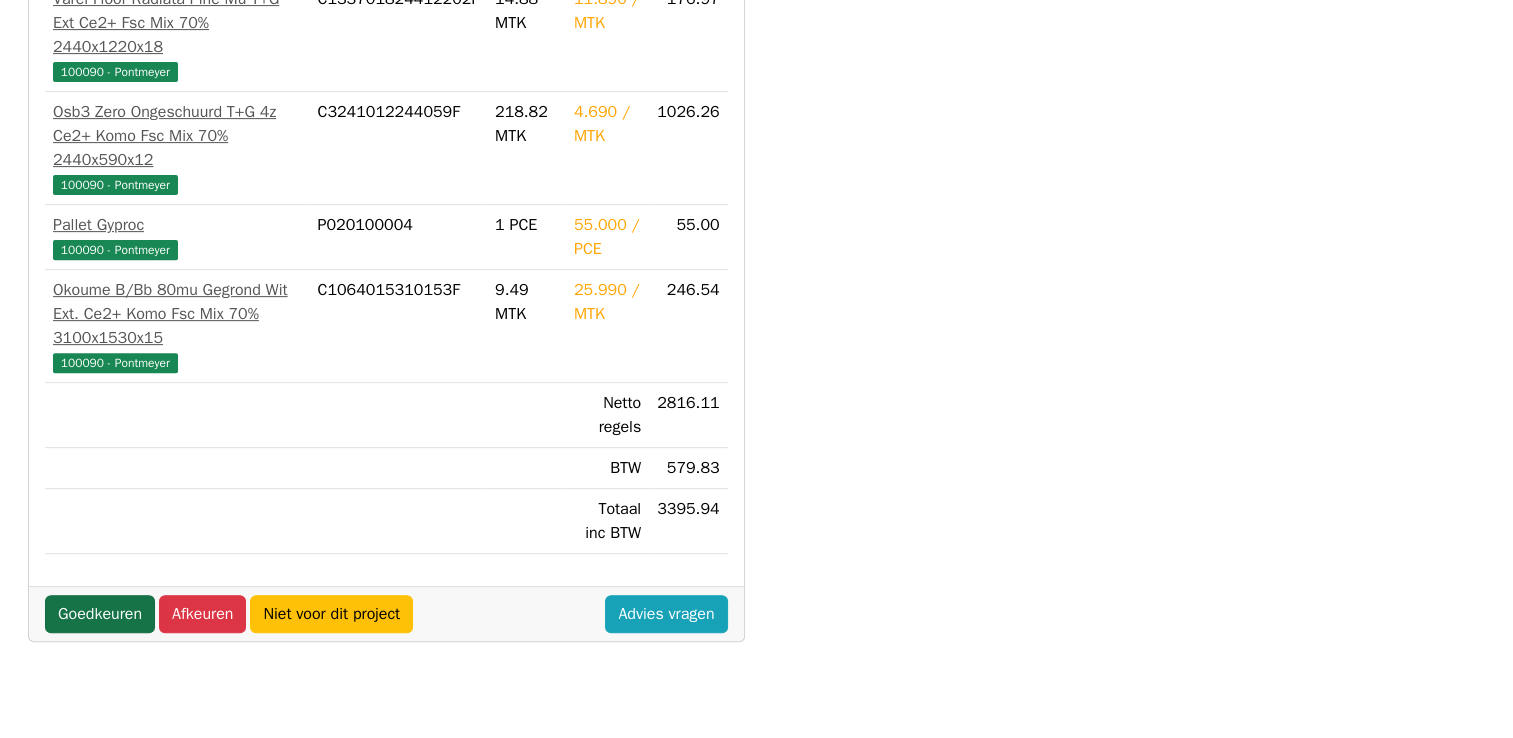 click on "Goedkeuren" at bounding box center [100, 614] 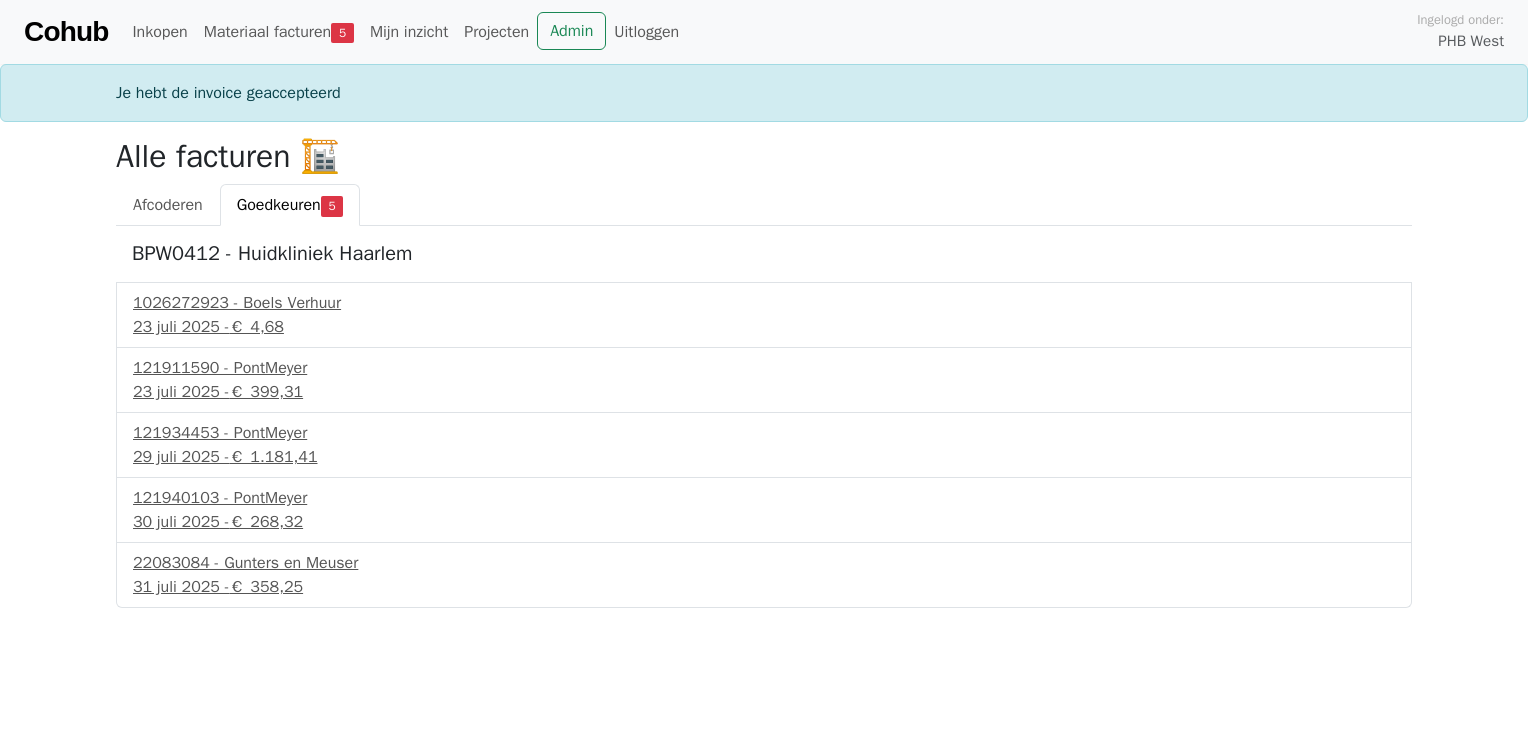 scroll, scrollTop: 0, scrollLeft: 0, axis: both 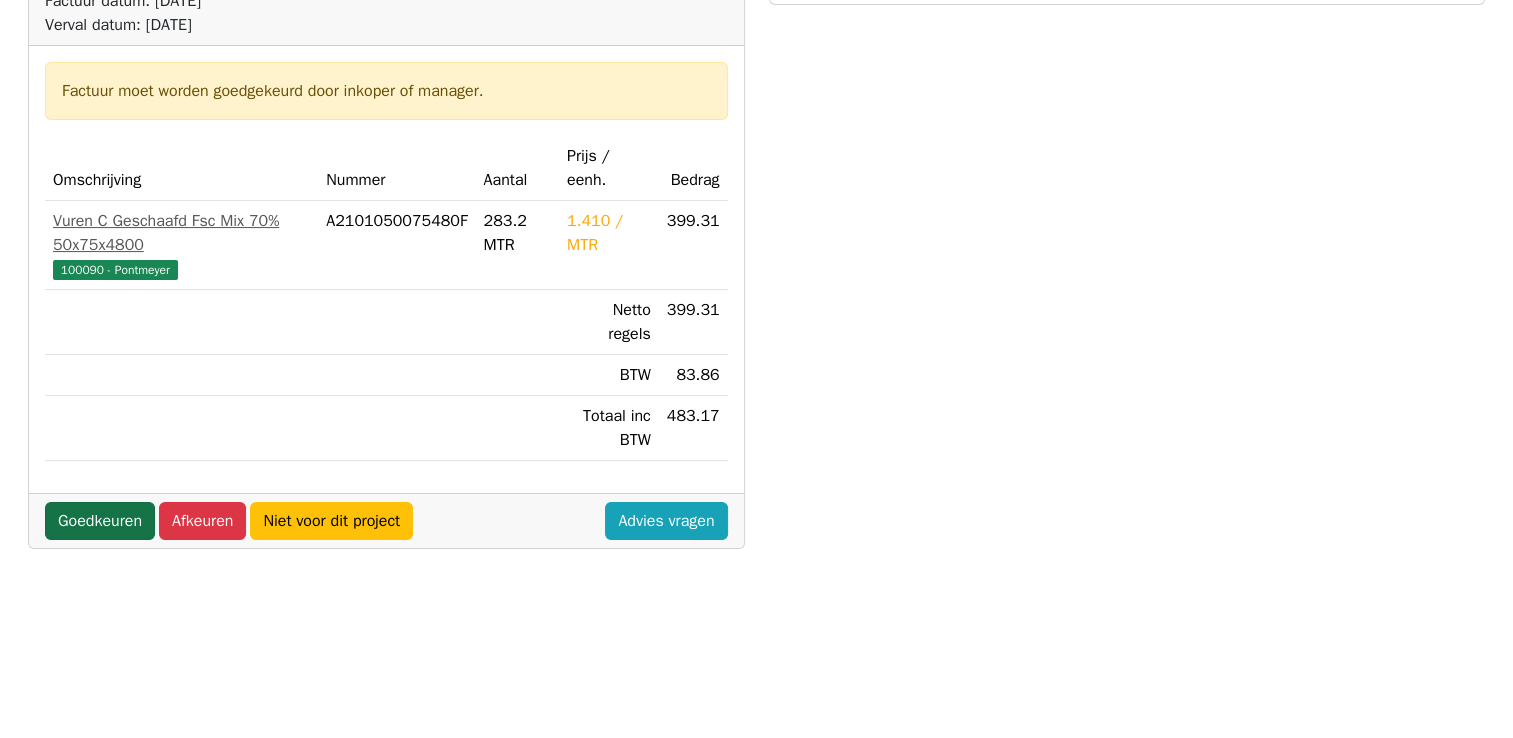 click on "Goedkeuren" at bounding box center (100, 521) 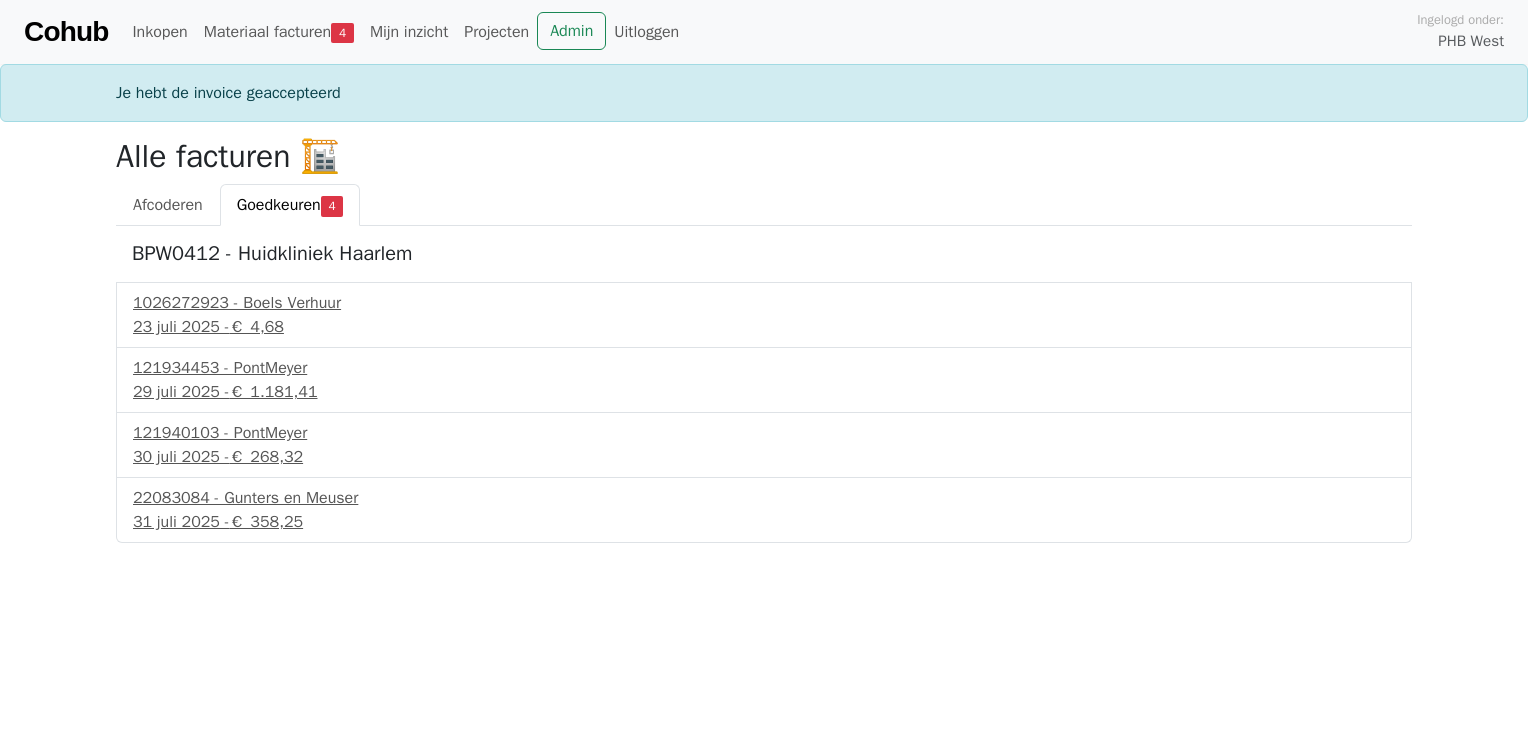 scroll, scrollTop: 0, scrollLeft: 0, axis: both 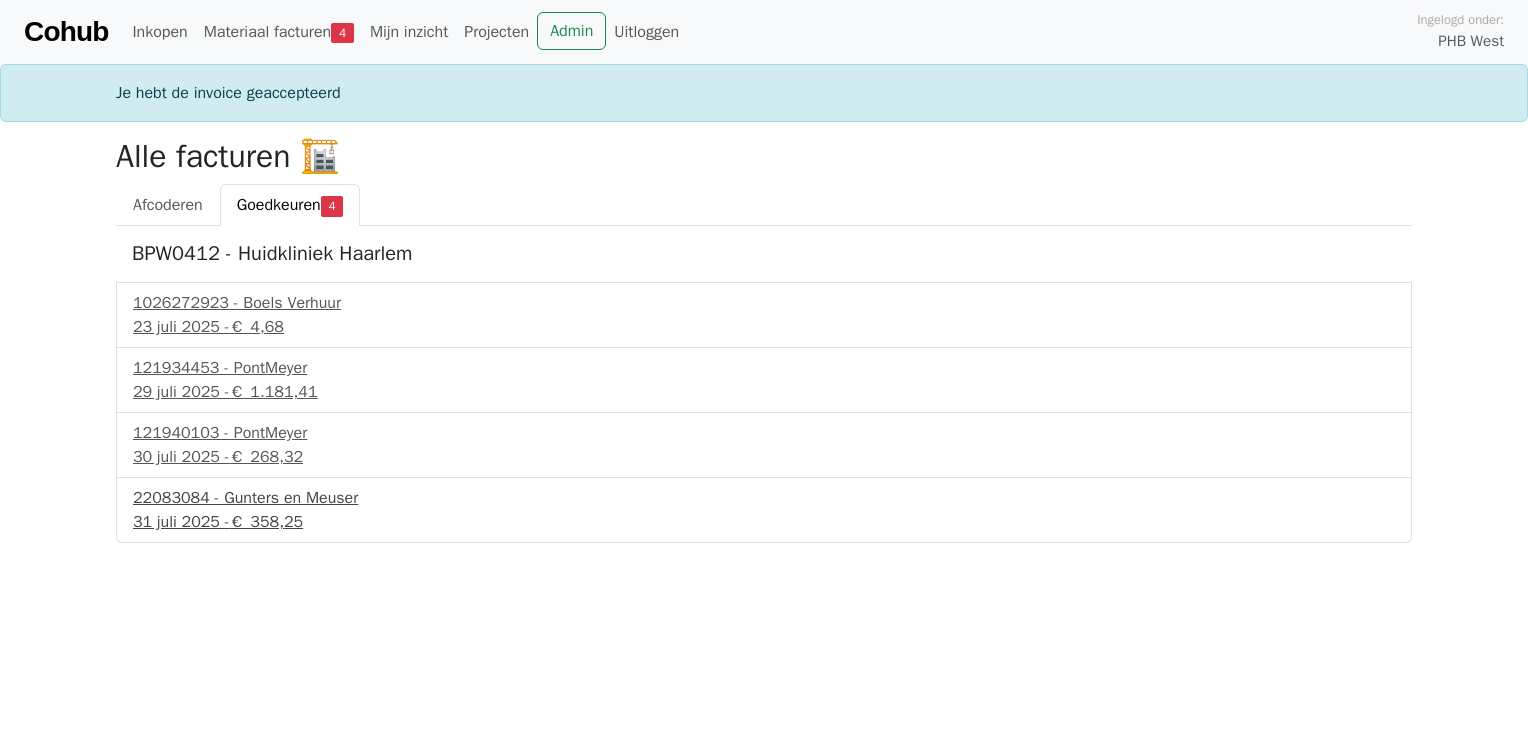 click on "22083084 - Gunters en Meuser" at bounding box center [764, 498] 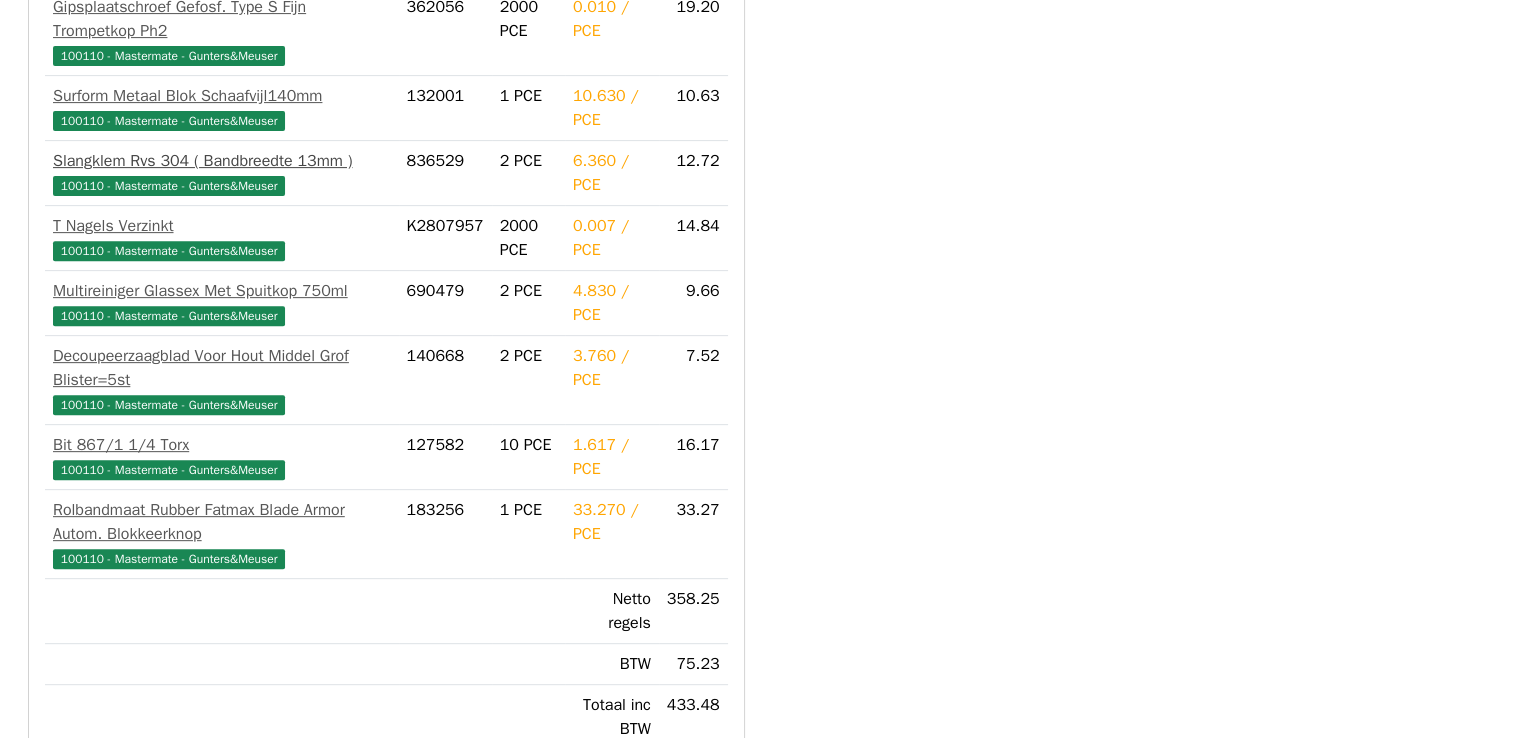 scroll, scrollTop: 853, scrollLeft: 0, axis: vertical 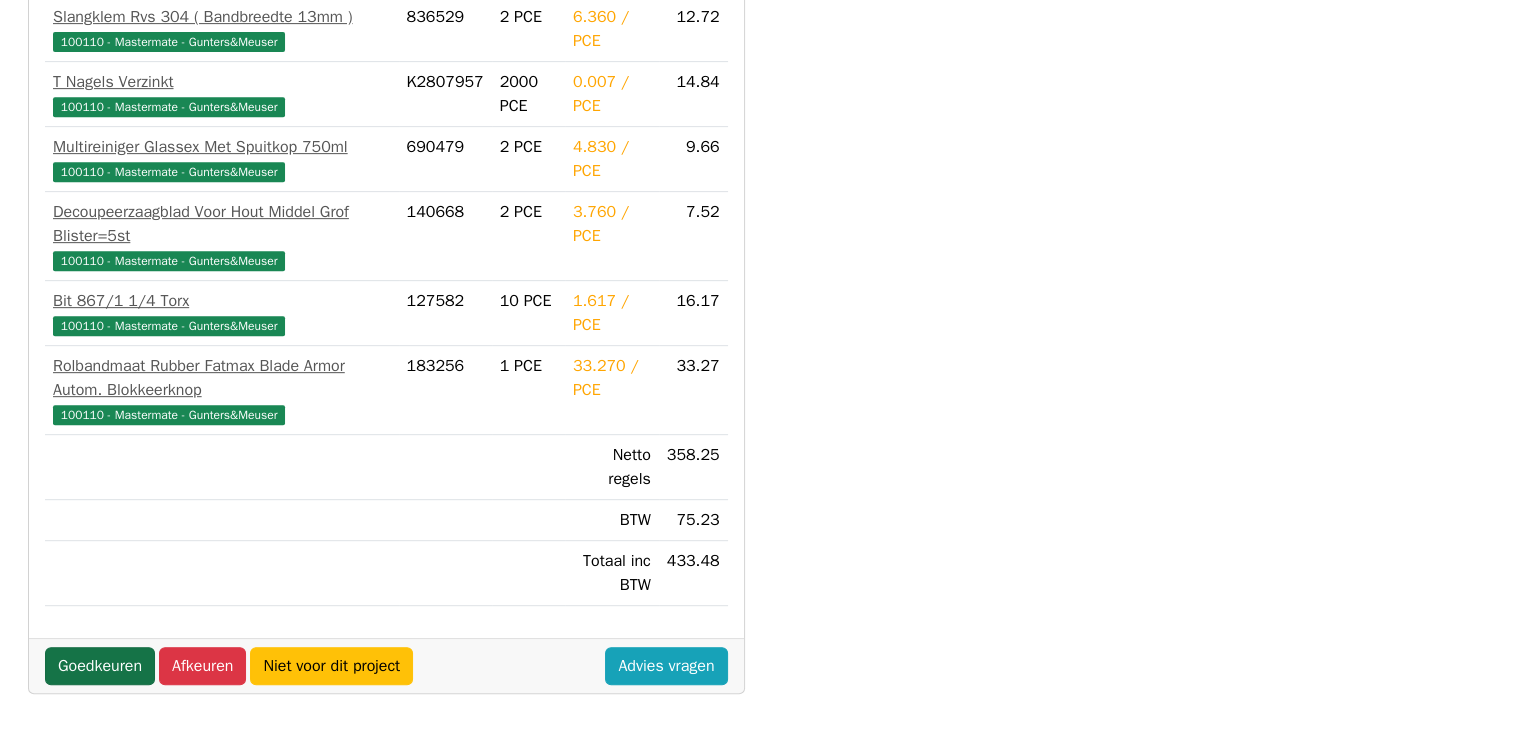 click on "Goedkeuren" at bounding box center (100, 666) 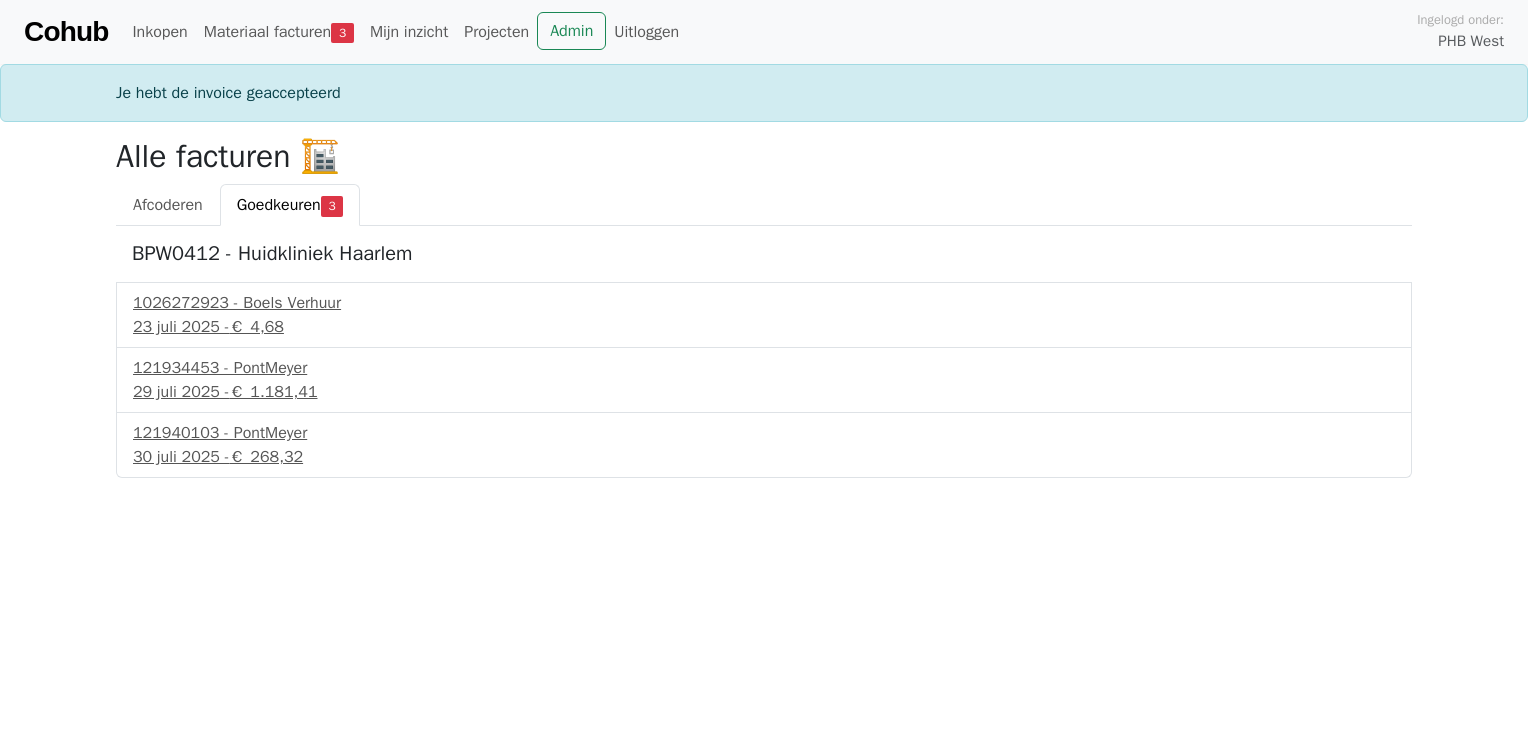scroll, scrollTop: 0, scrollLeft: 0, axis: both 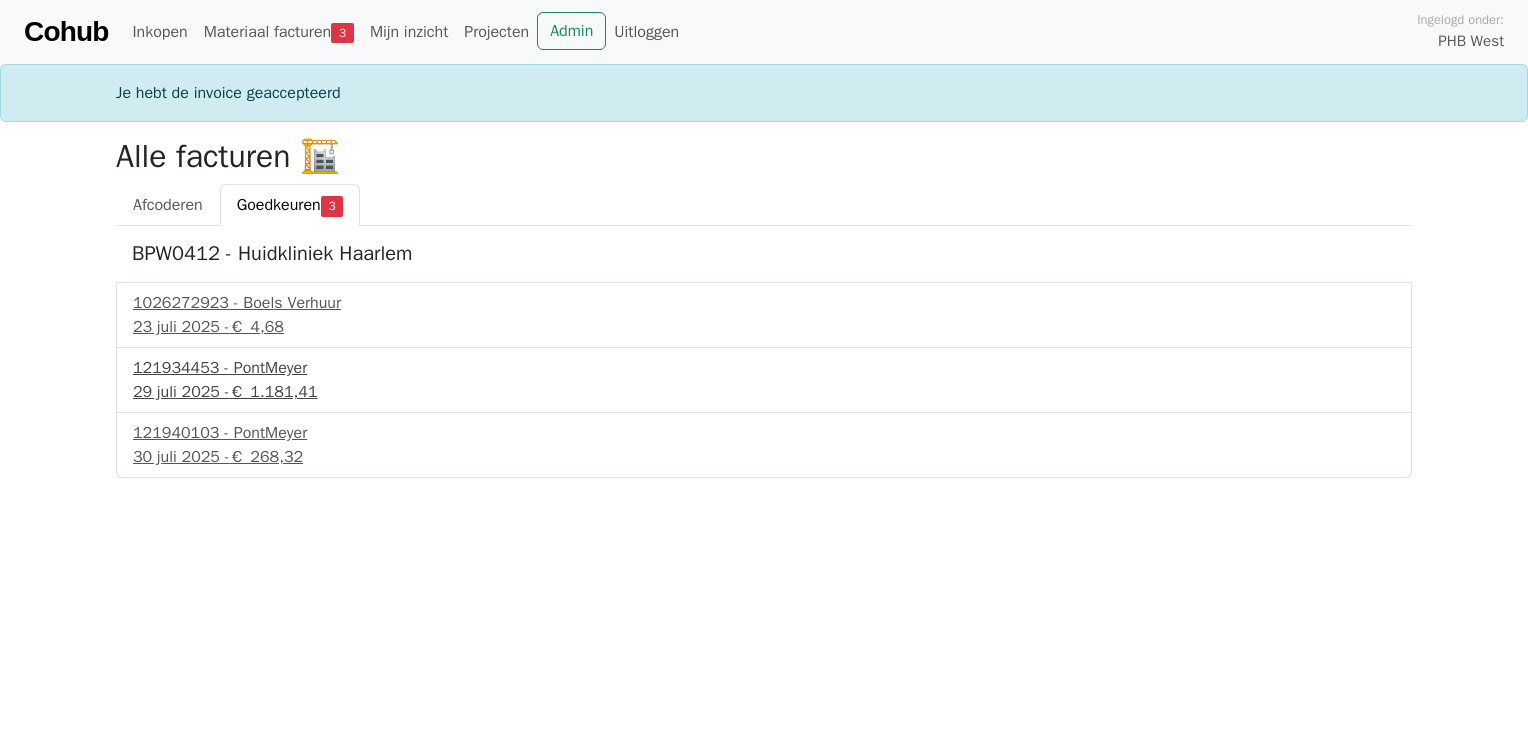click on "121934453 - PontMeyer" at bounding box center [764, 368] 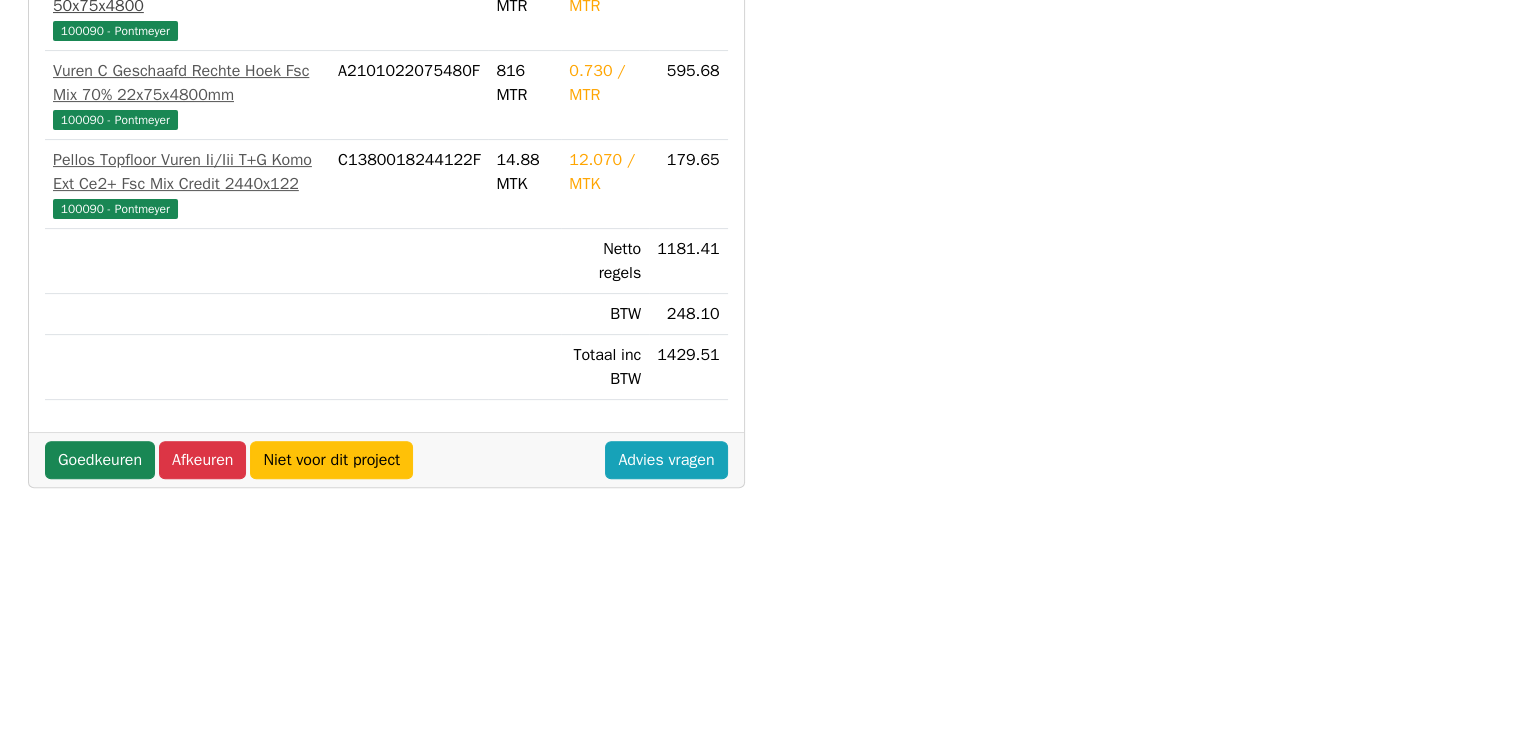 scroll, scrollTop: 600, scrollLeft: 0, axis: vertical 